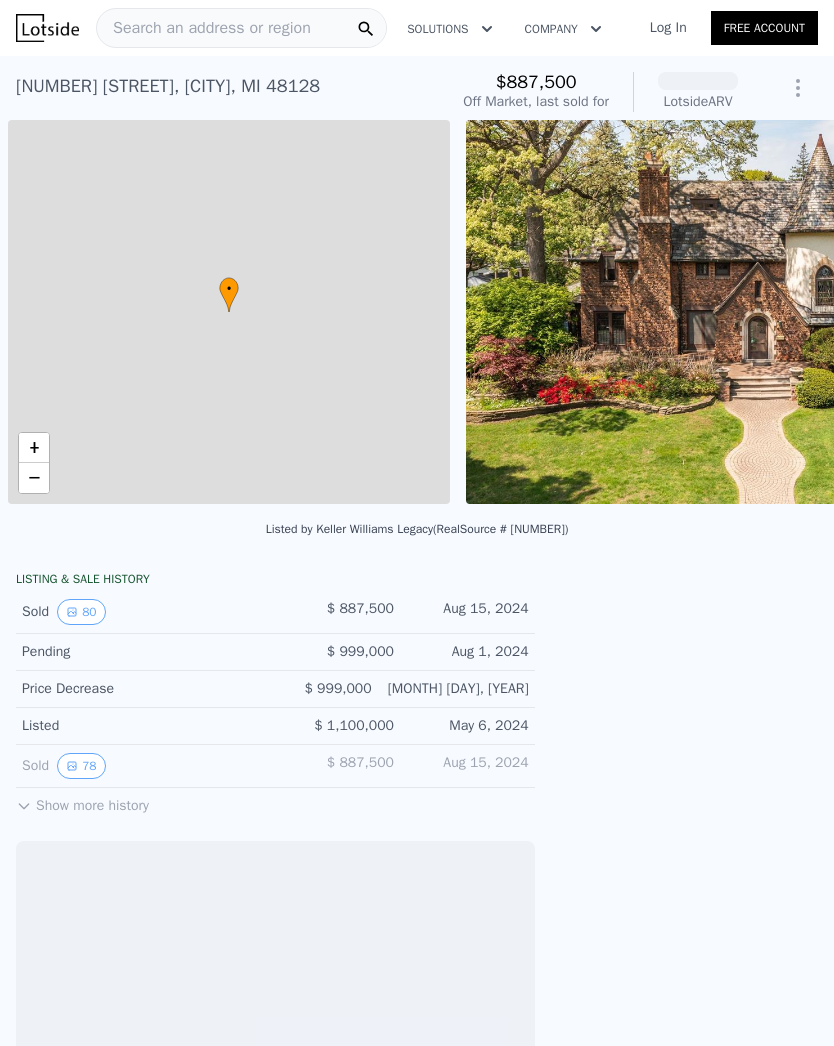 scroll, scrollTop: 0, scrollLeft: 0, axis: both 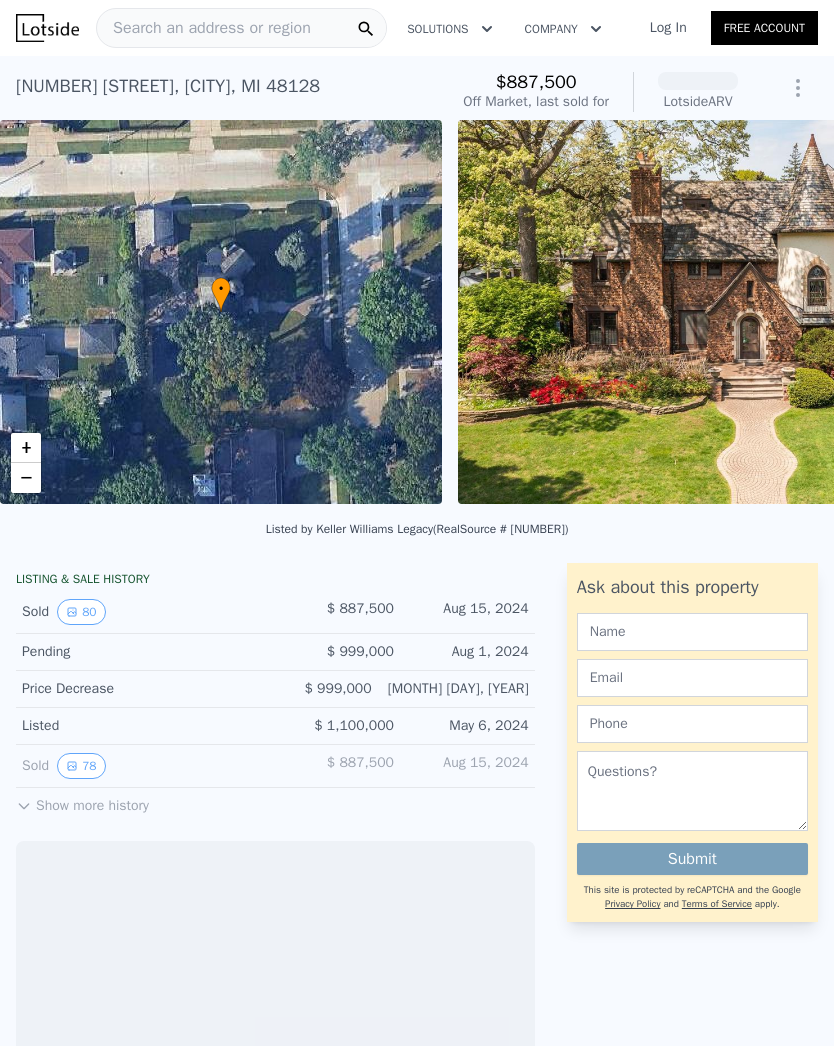 click on "Search an address or region" at bounding box center (204, 28) 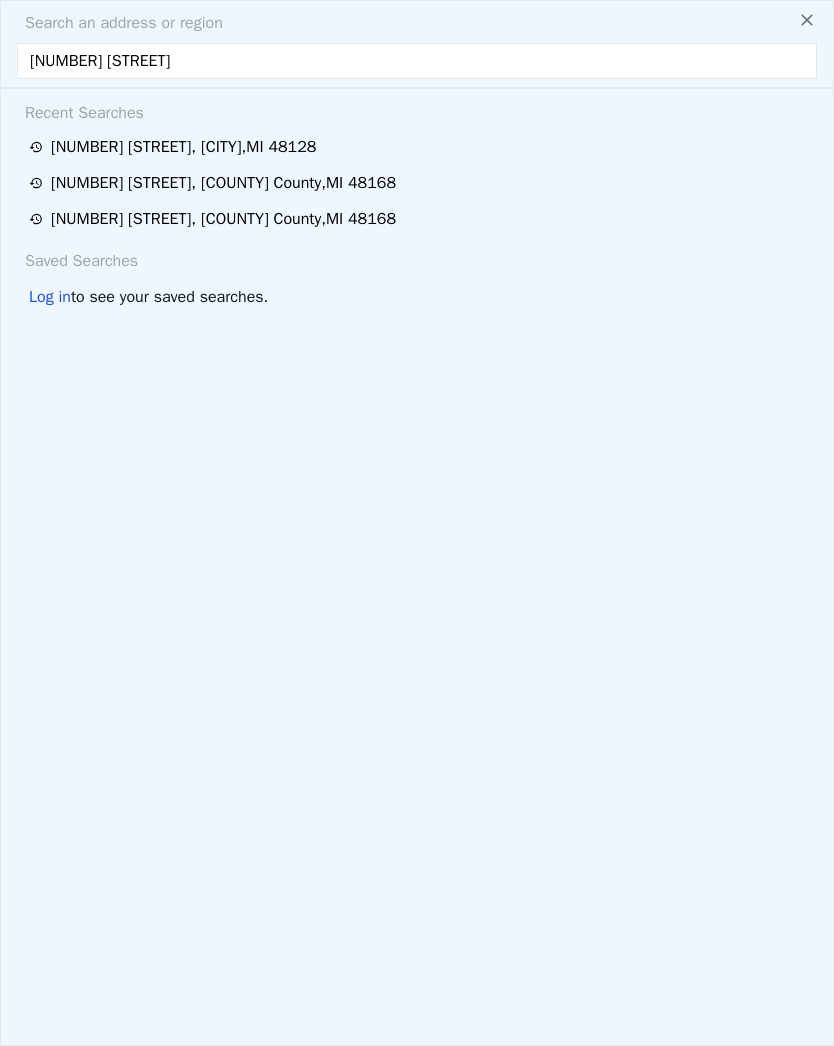 type on "[NUMBER] [STREET]" 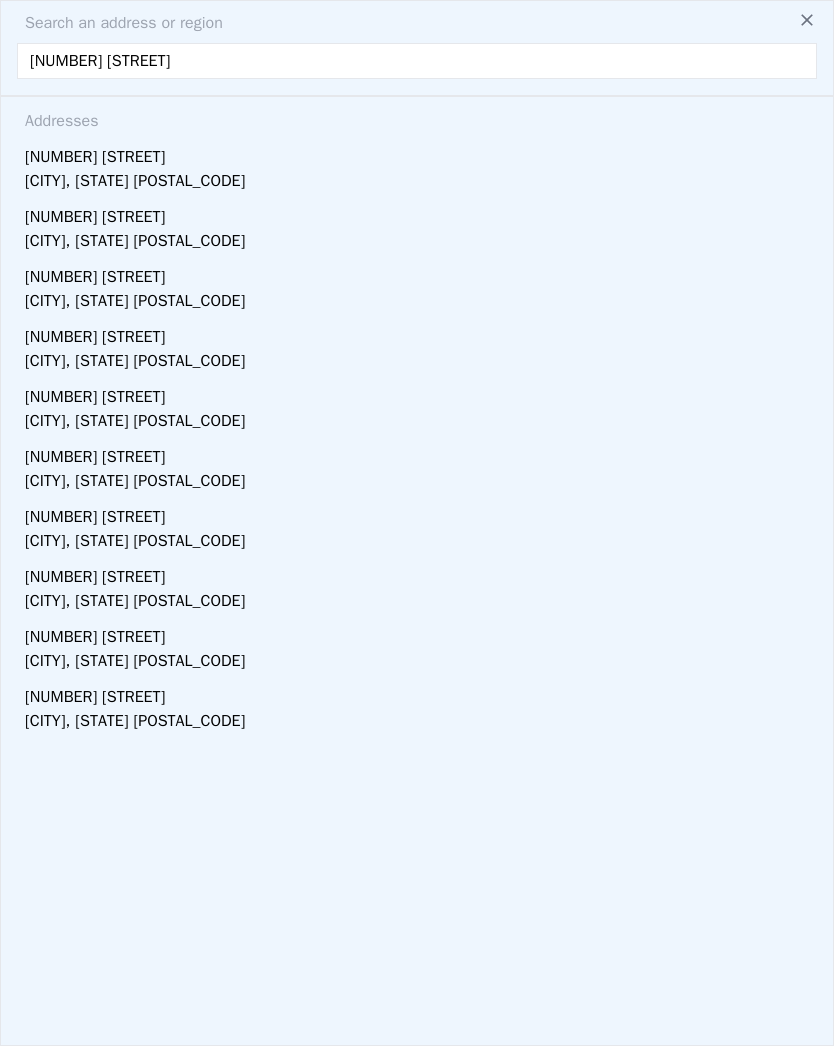 click on "1755 Robindale Ave" at bounding box center [421, 153] 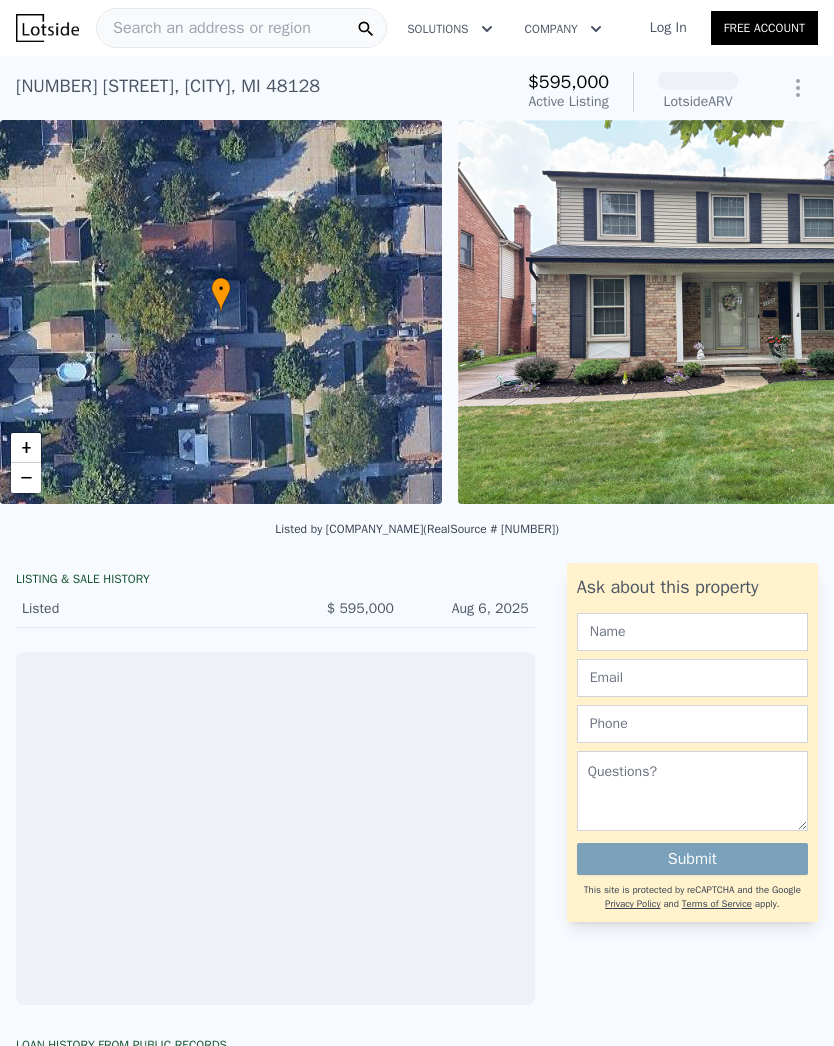 click at bounding box center (714, 312) 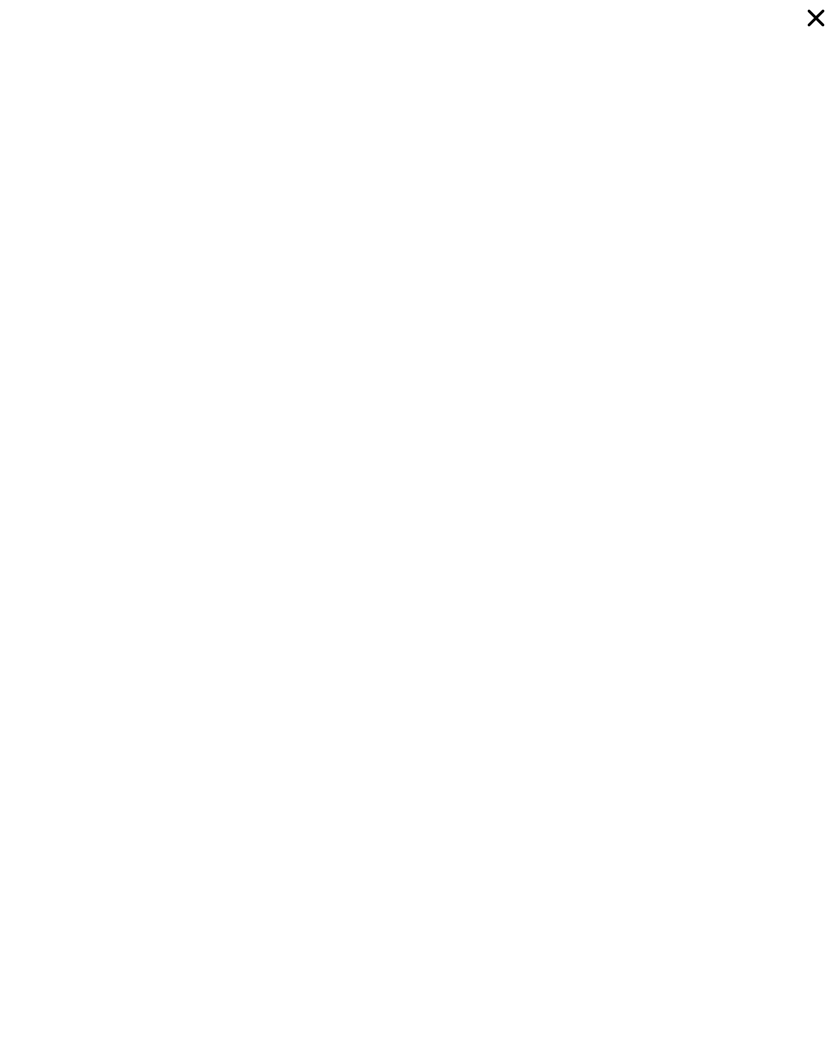 checkbox on "false" 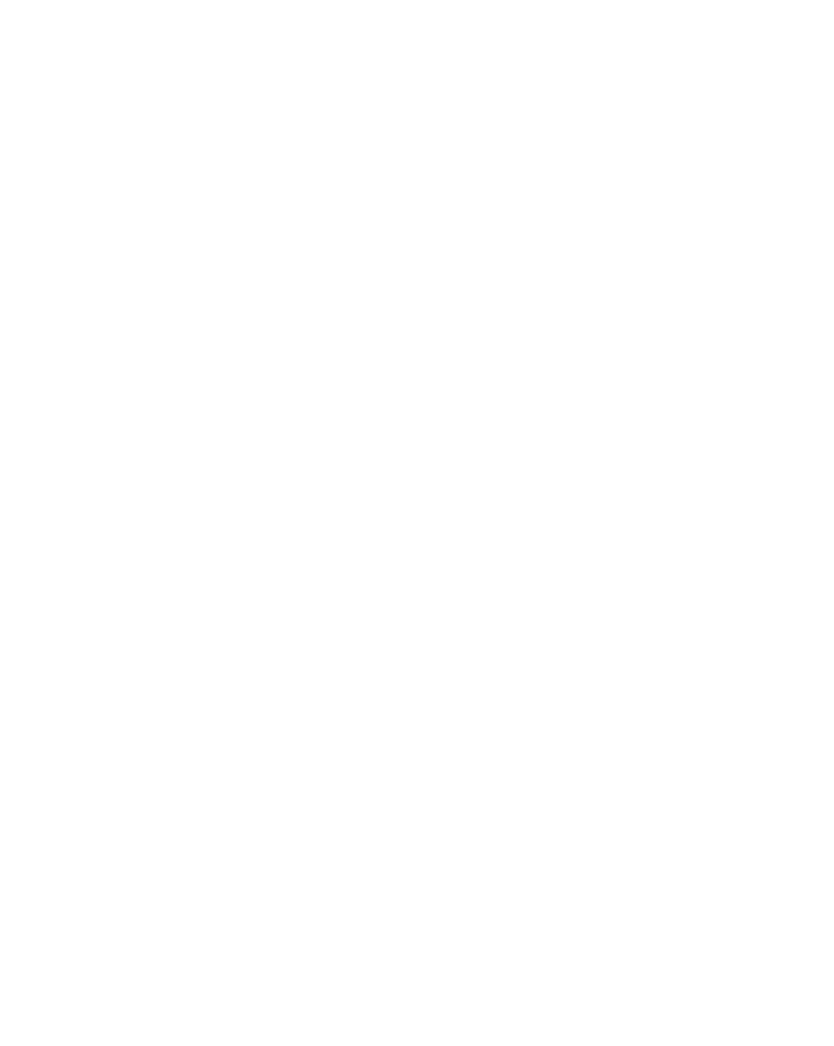 scroll, scrollTop: 0, scrollLeft: 0, axis: both 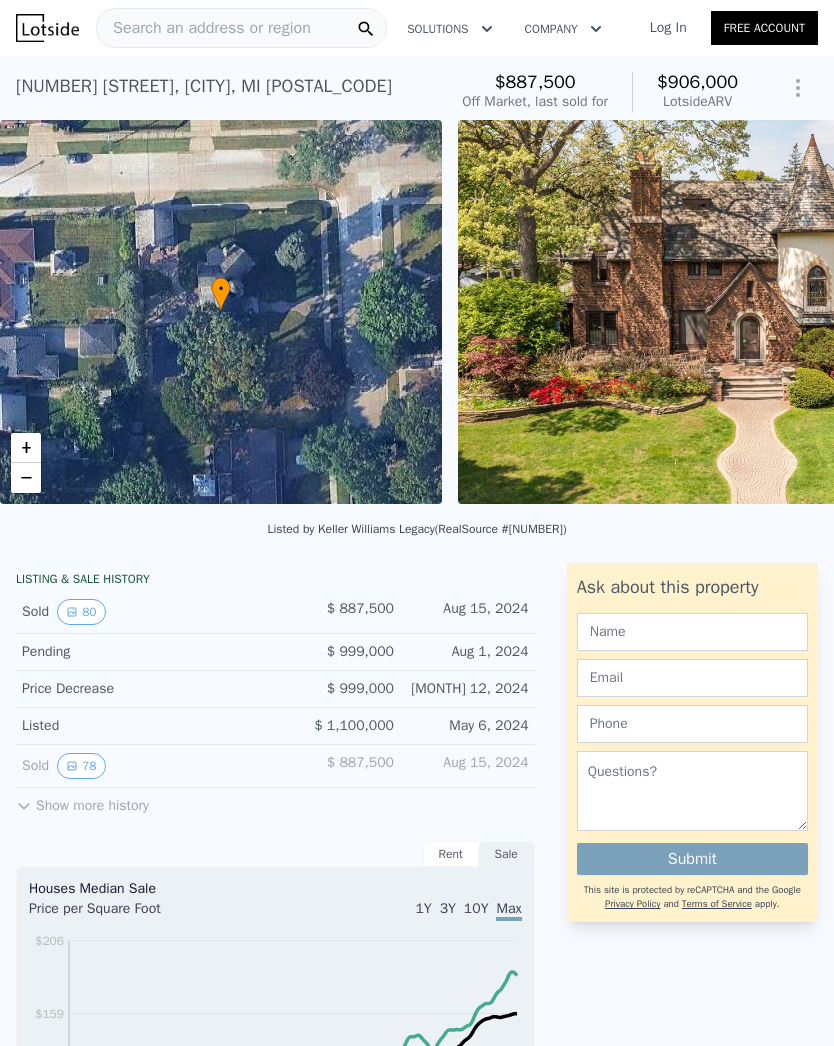 click at bounding box center [746, 312] 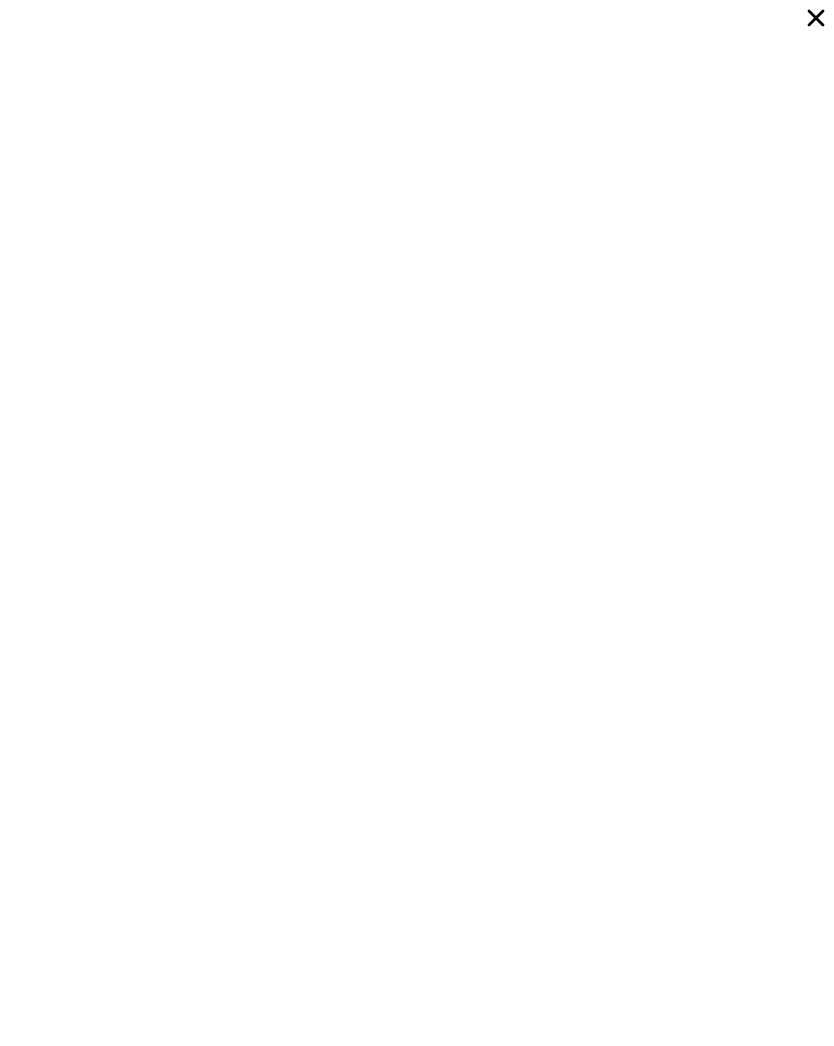 click 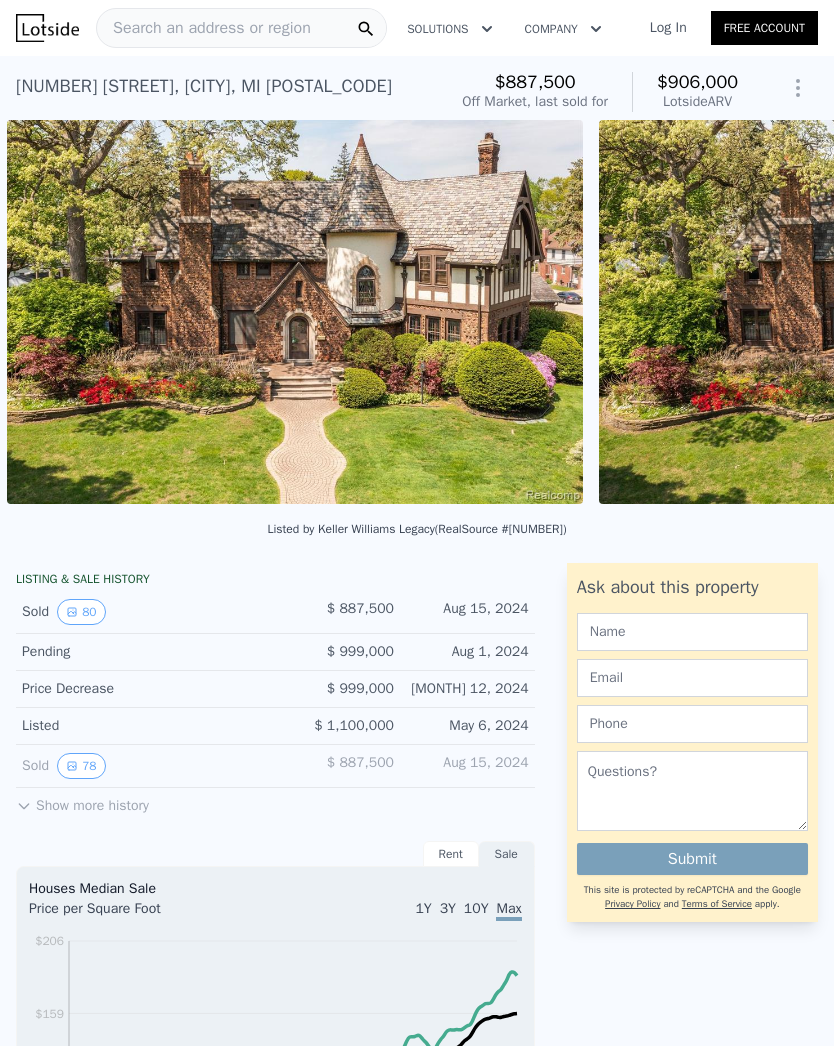 scroll, scrollTop: 0, scrollLeft: 458, axis: horizontal 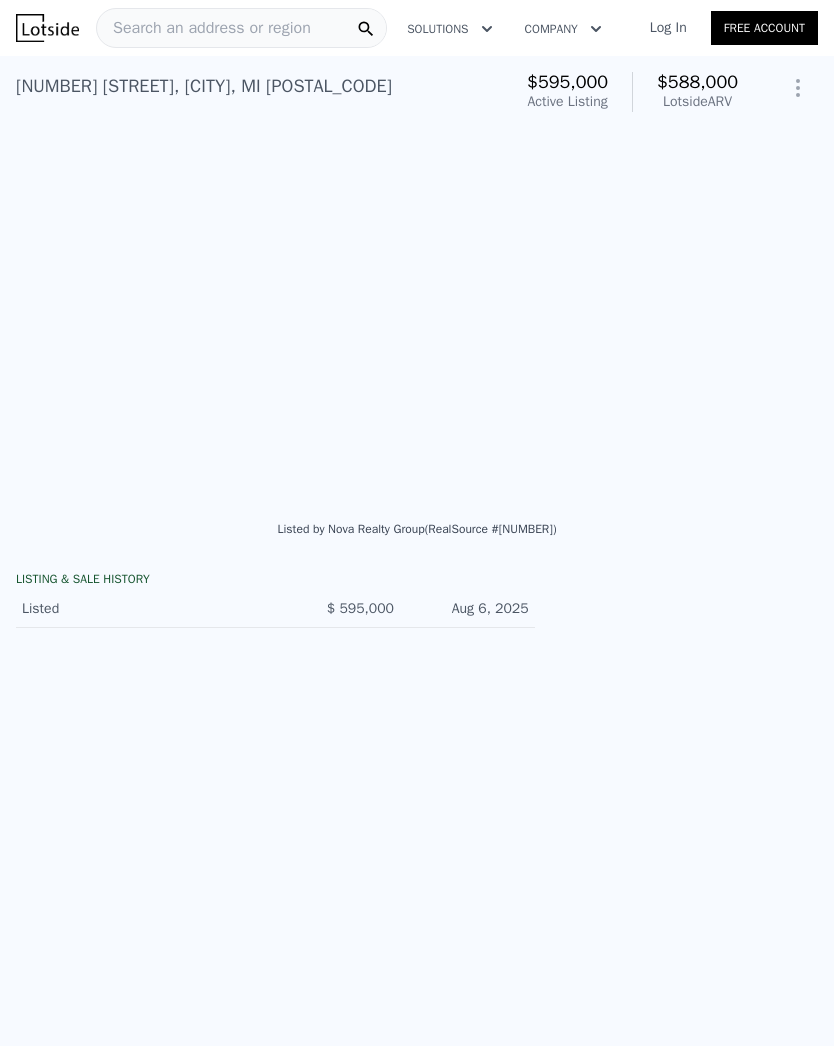 type on "5" 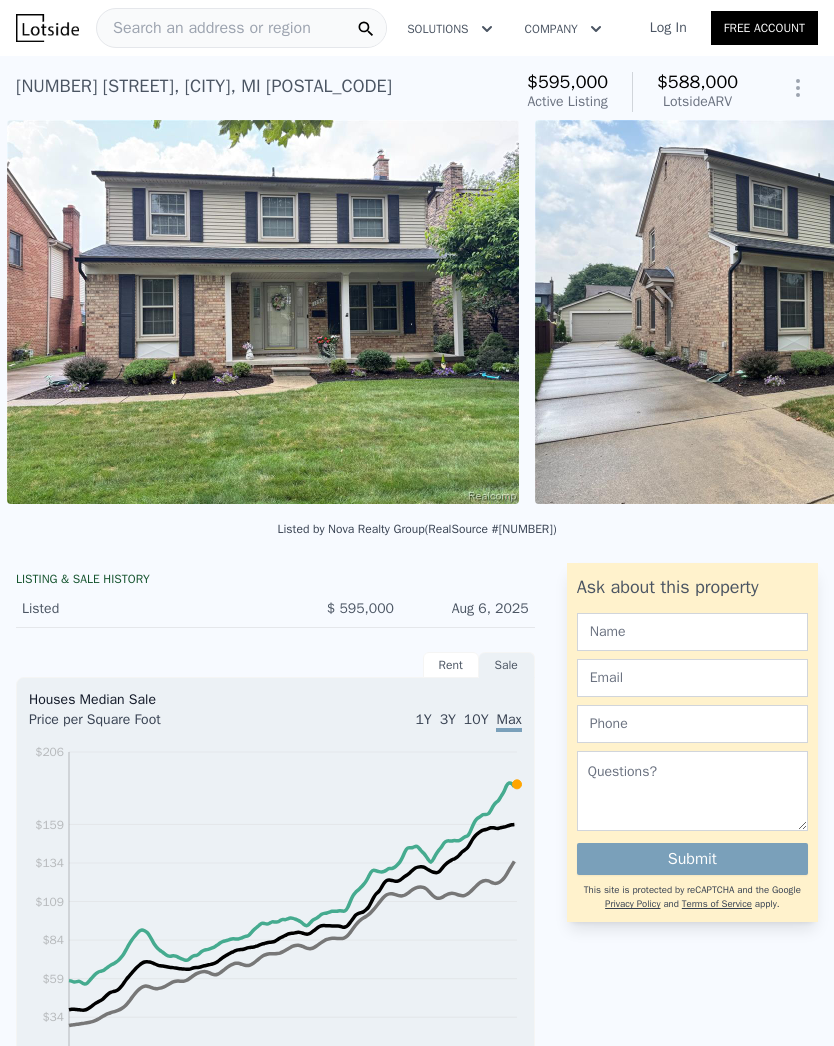 scroll, scrollTop: 0, scrollLeft: 458, axis: horizontal 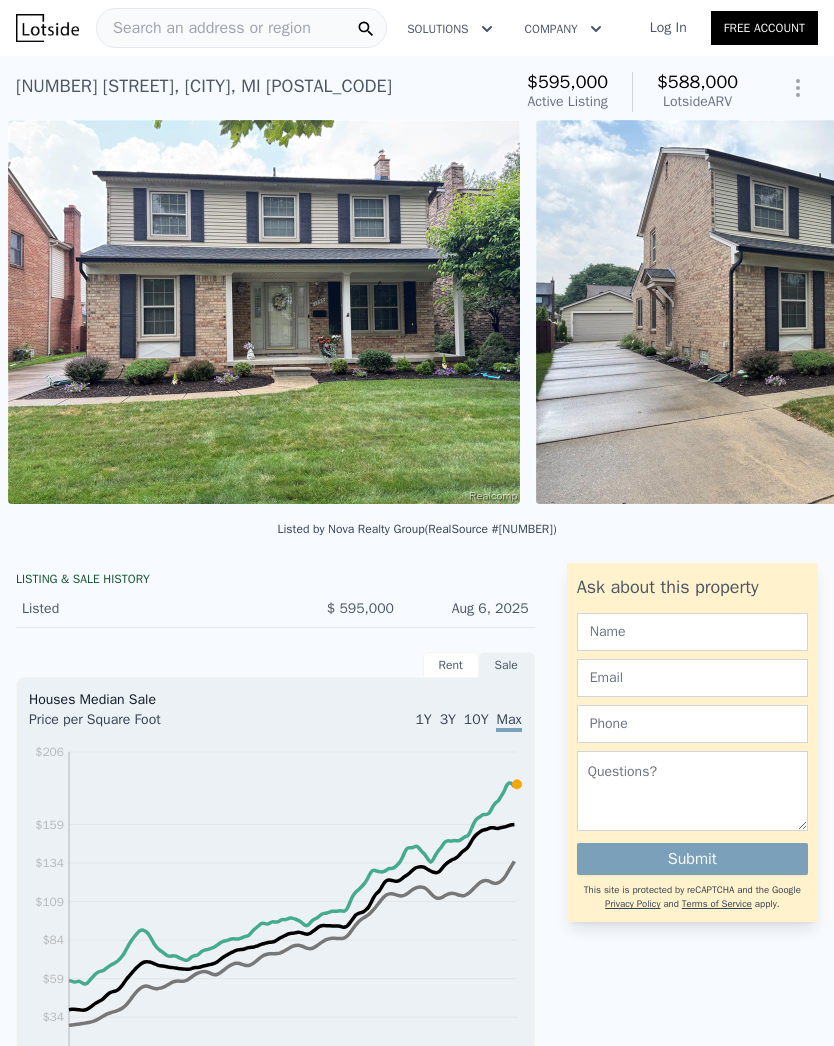 click at bounding box center [264, 312] 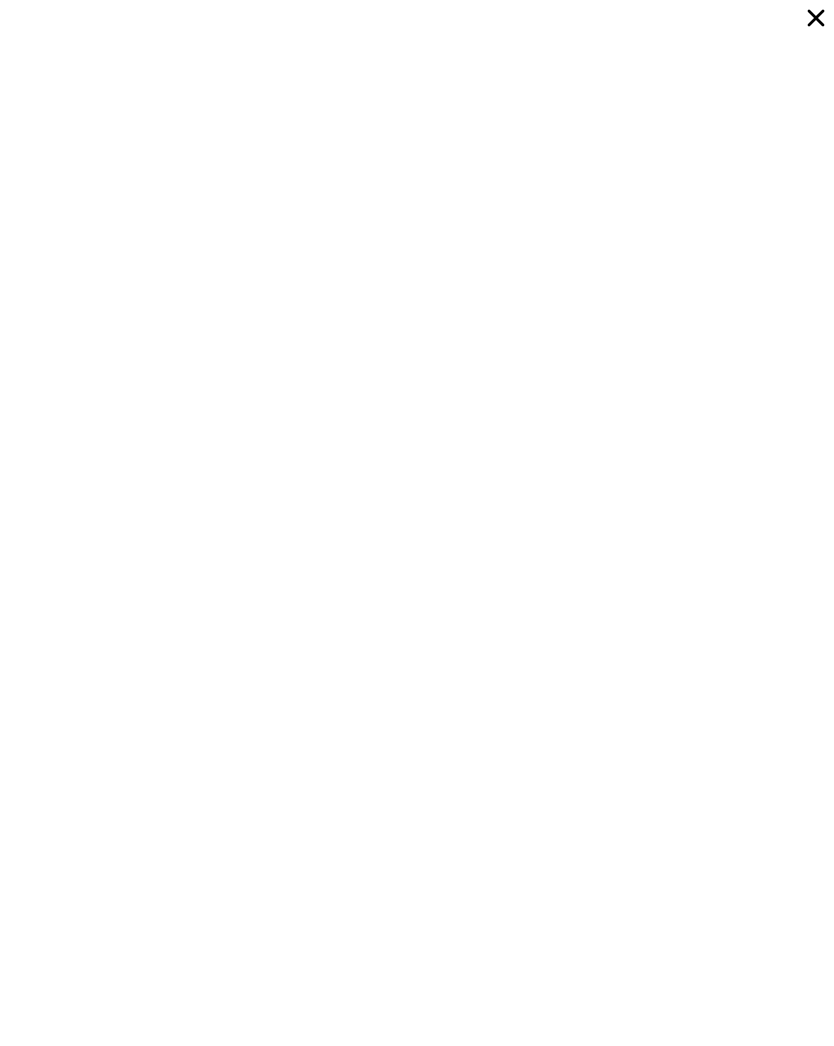 scroll, scrollTop: 361, scrollLeft: 0, axis: vertical 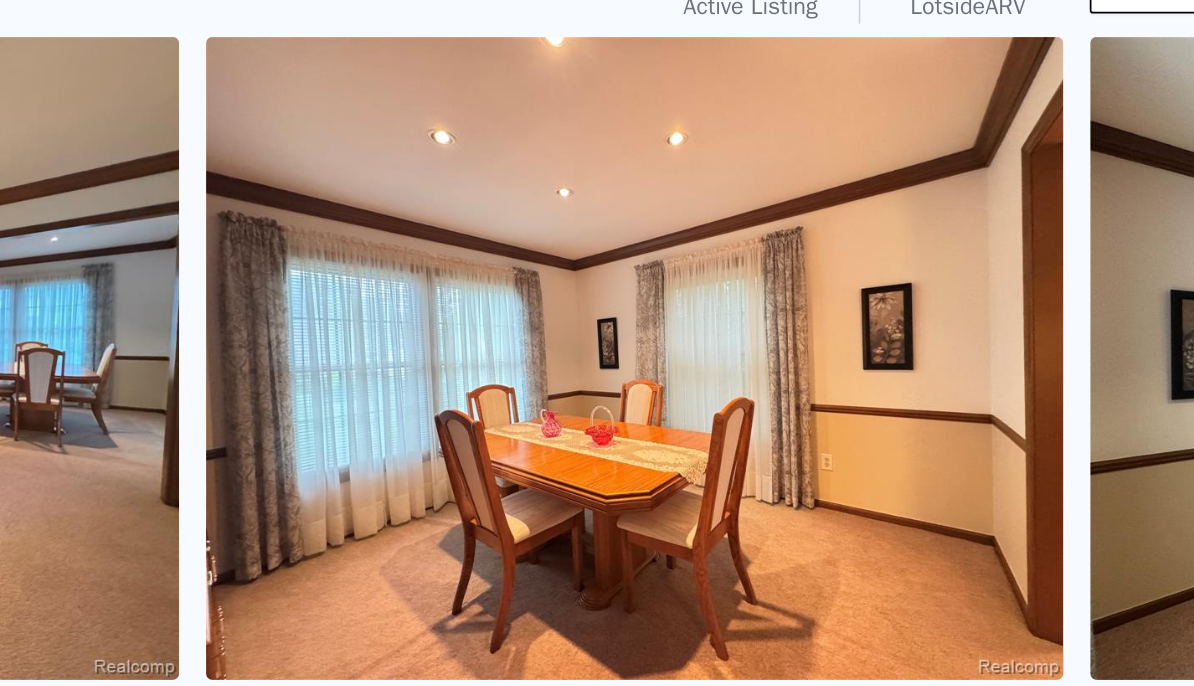 click at bounding box center [792, 312] 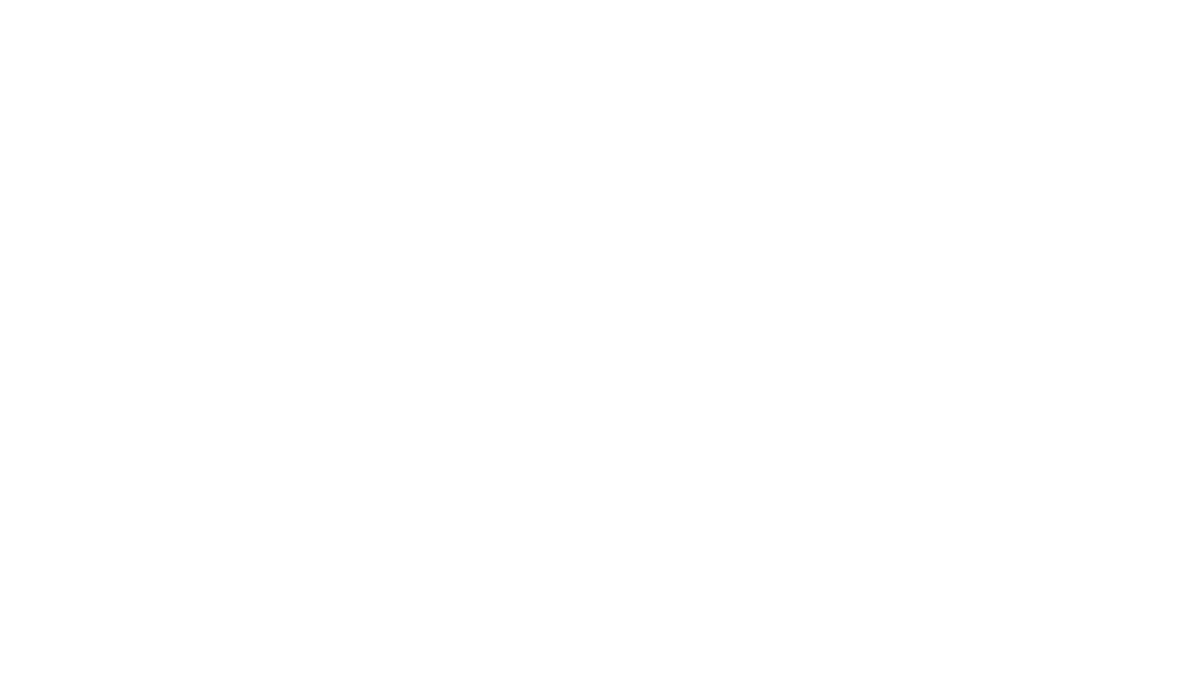 scroll, scrollTop: 221, scrollLeft: 0, axis: vertical 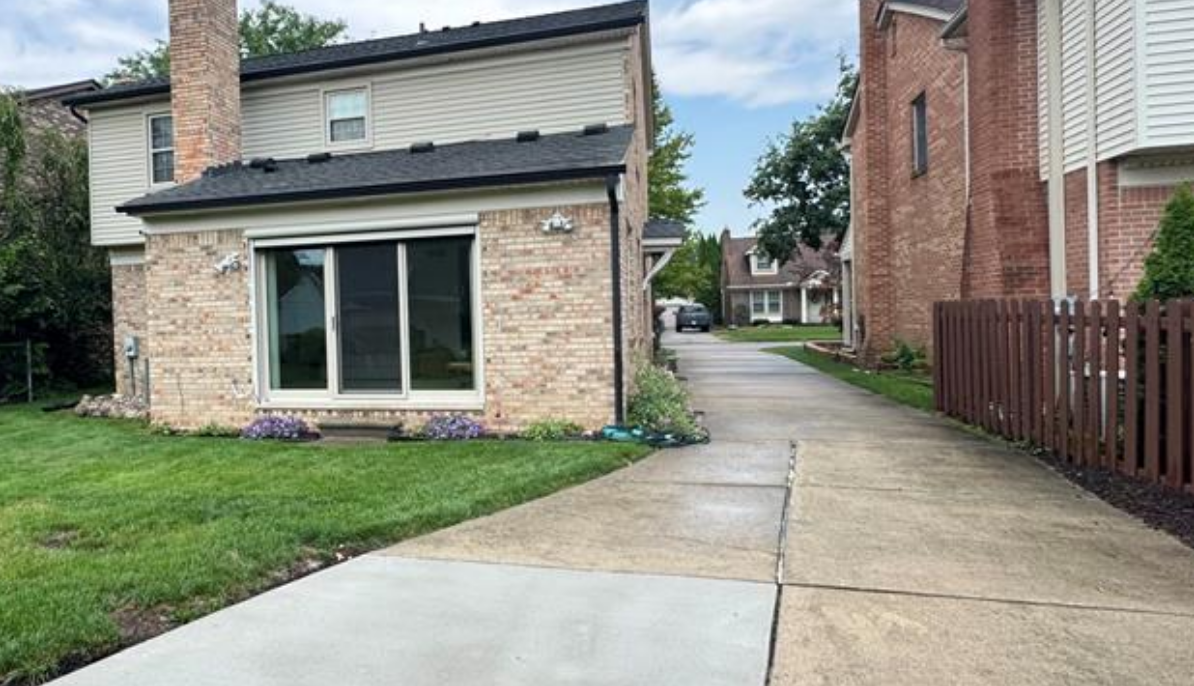 click at bounding box center (402, 312) 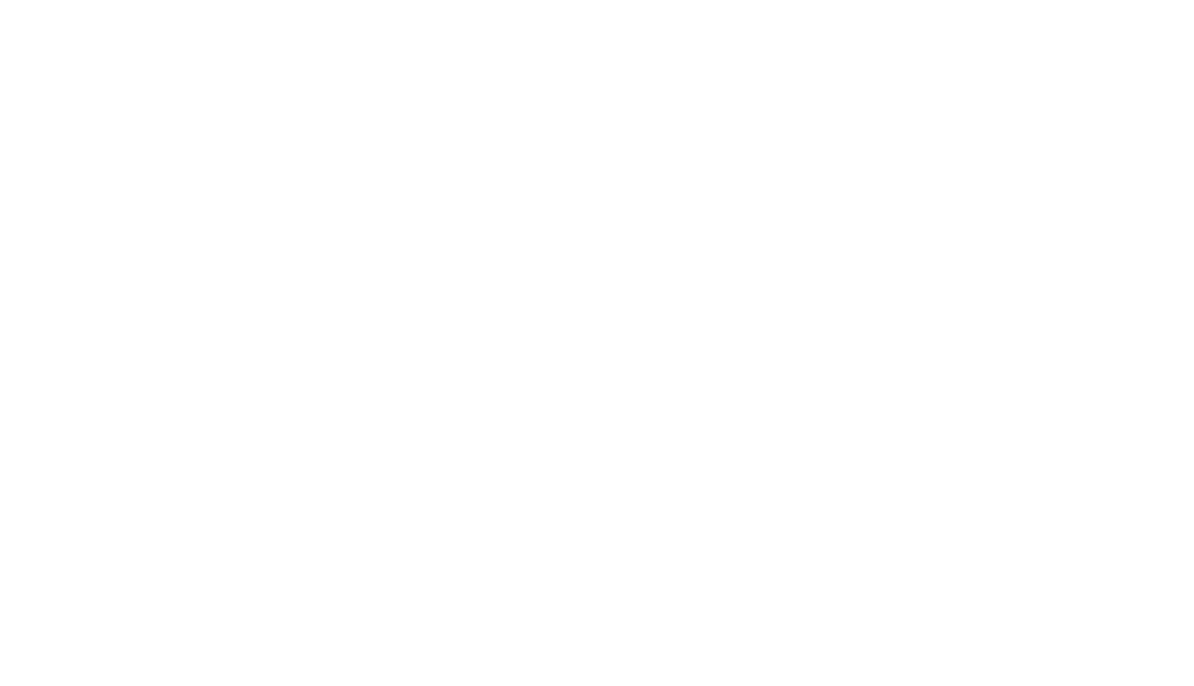 scroll, scrollTop: 0, scrollLeft: 24006, axis: horizontal 